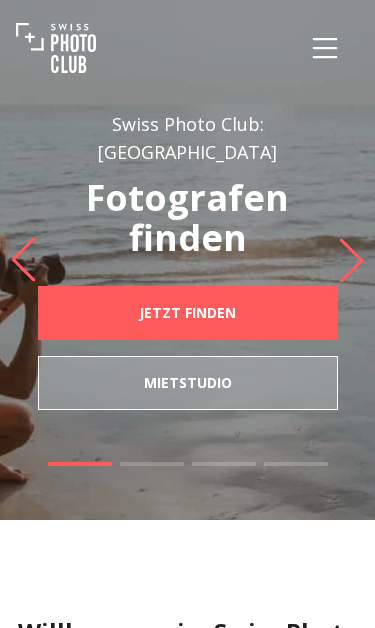 scroll, scrollTop: 0, scrollLeft: 0, axis: both 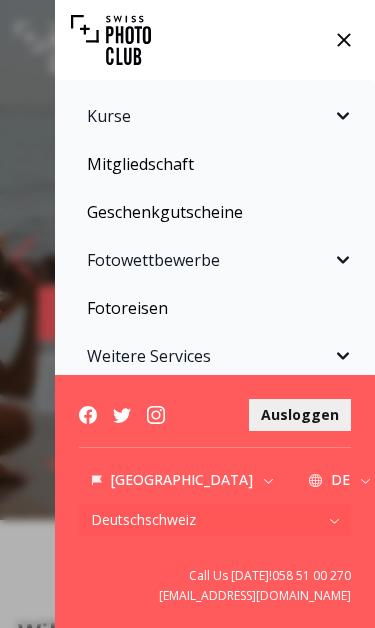 click 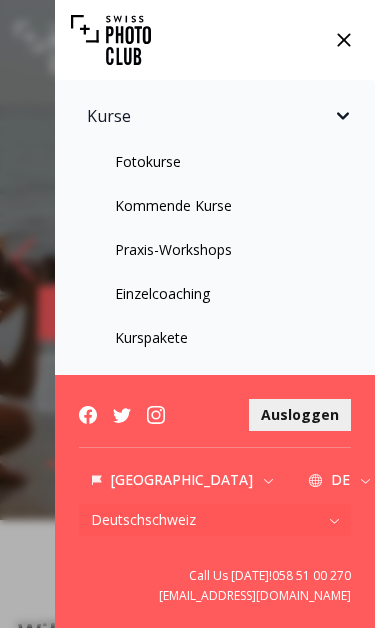 click on "Praxis-Workshops" at bounding box center (215, 250) 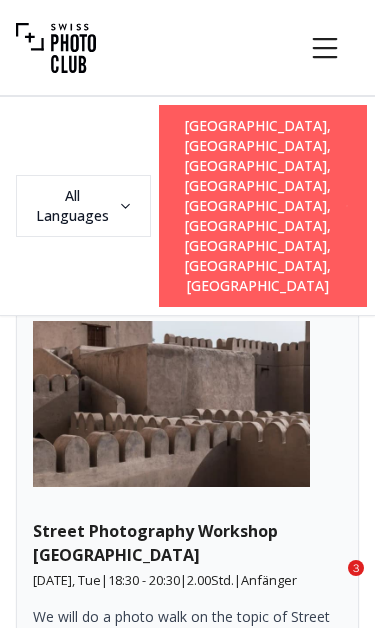 scroll, scrollTop: 786, scrollLeft: 0, axis: vertical 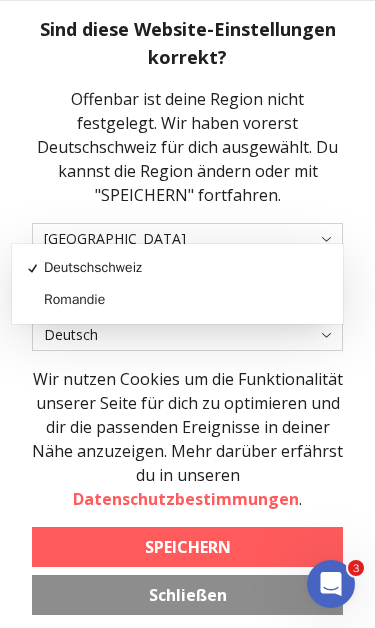 click on "Deutsch" at bounding box center (187, 335) 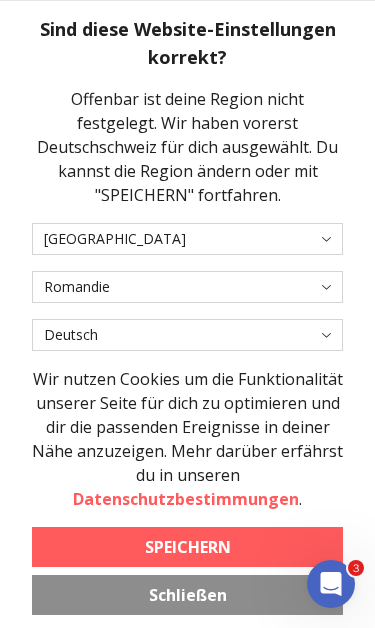 click on "SPEICHERN" at bounding box center [188, 547] 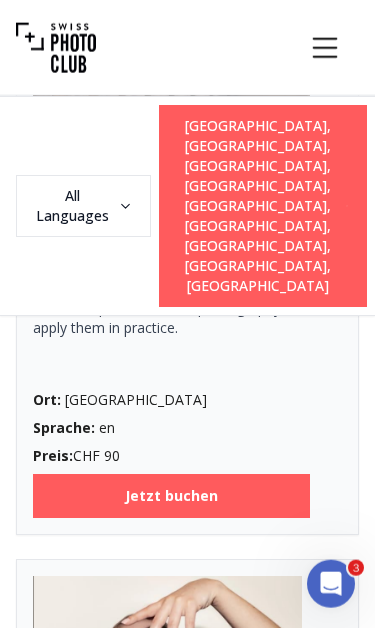 scroll, scrollTop: 1035, scrollLeft: 0, axis: vertical 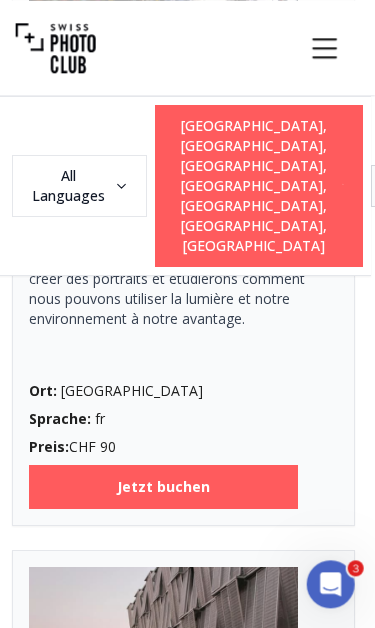 click 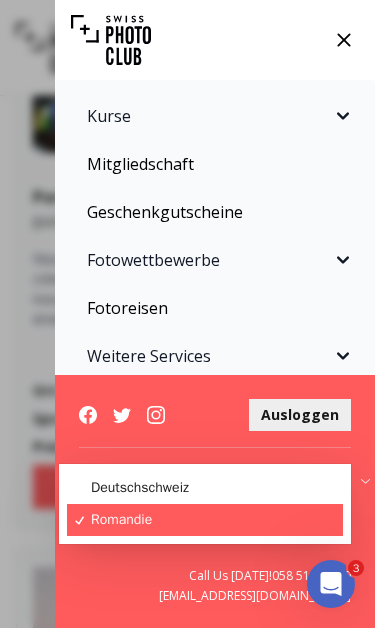 click on "Romandie" at bounding box center (205, 520) 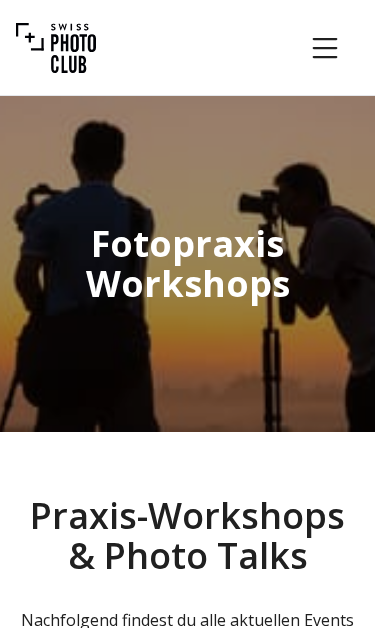 scroll, scrollTop: 0, scrollLeft: 0, axis: both 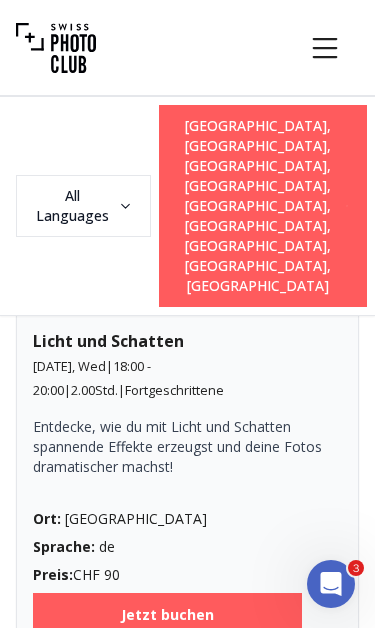 click on "Jetzt buchen" at bounding box center (167, 615) 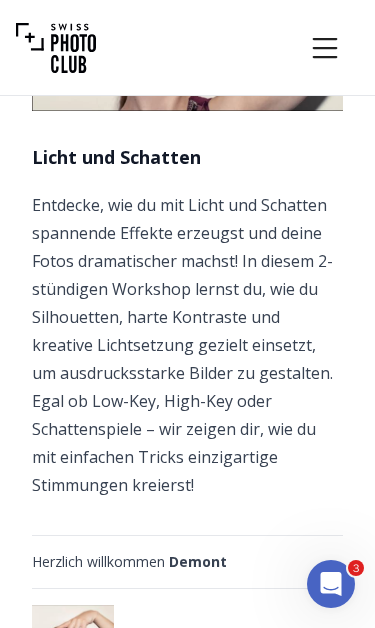 scroll, scrollTop: 267, scrollLeft: 0, axis: vertical 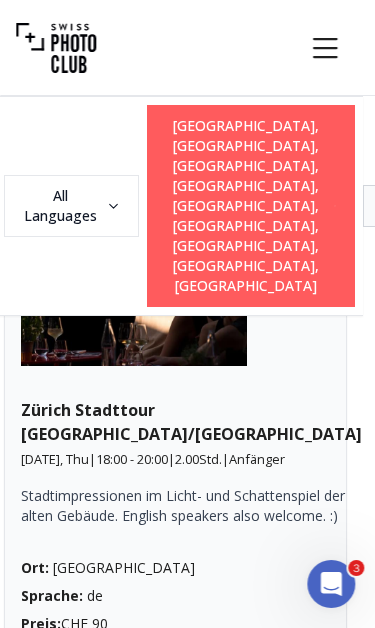 click on "Stadtimpressionen im Licht- und Schattenspiel der alten Gebäude. English speakers also welcome. :)" at bounding box center (191, 506) 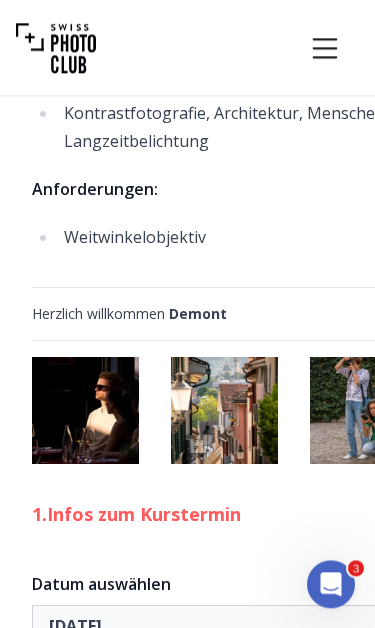 scroll, scrollTop: 1680, scrollLeft: 0, axis: vertical 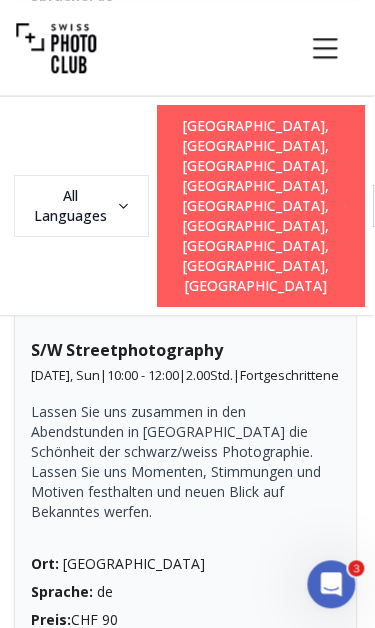 click on "Jetzt buchen" at bounding box center [165, 660] 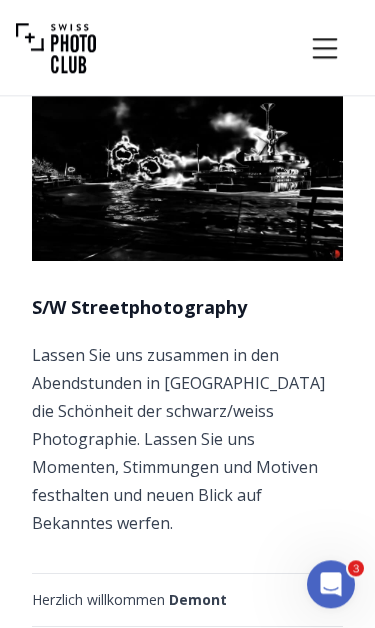 scroll, scrollTop: 0, scrollLeft: 0, axis: both 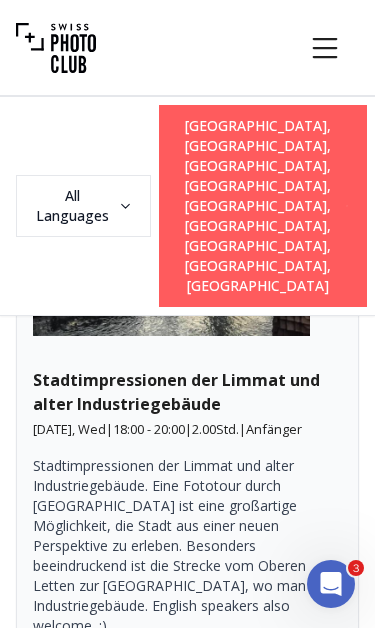 click on "Jetzt buchen" at bounding box center (171, 774) 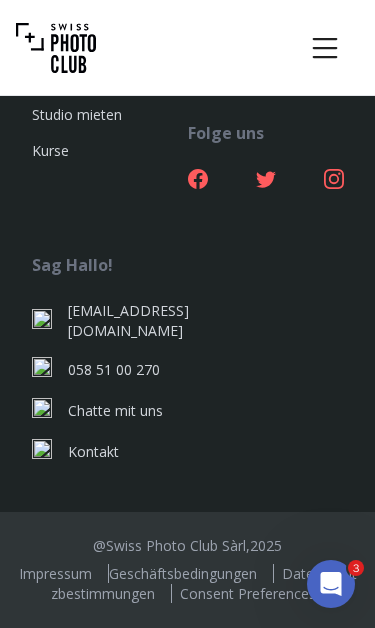 scroll, scrollTop: 0, scrollLeft: 0, axis: both 